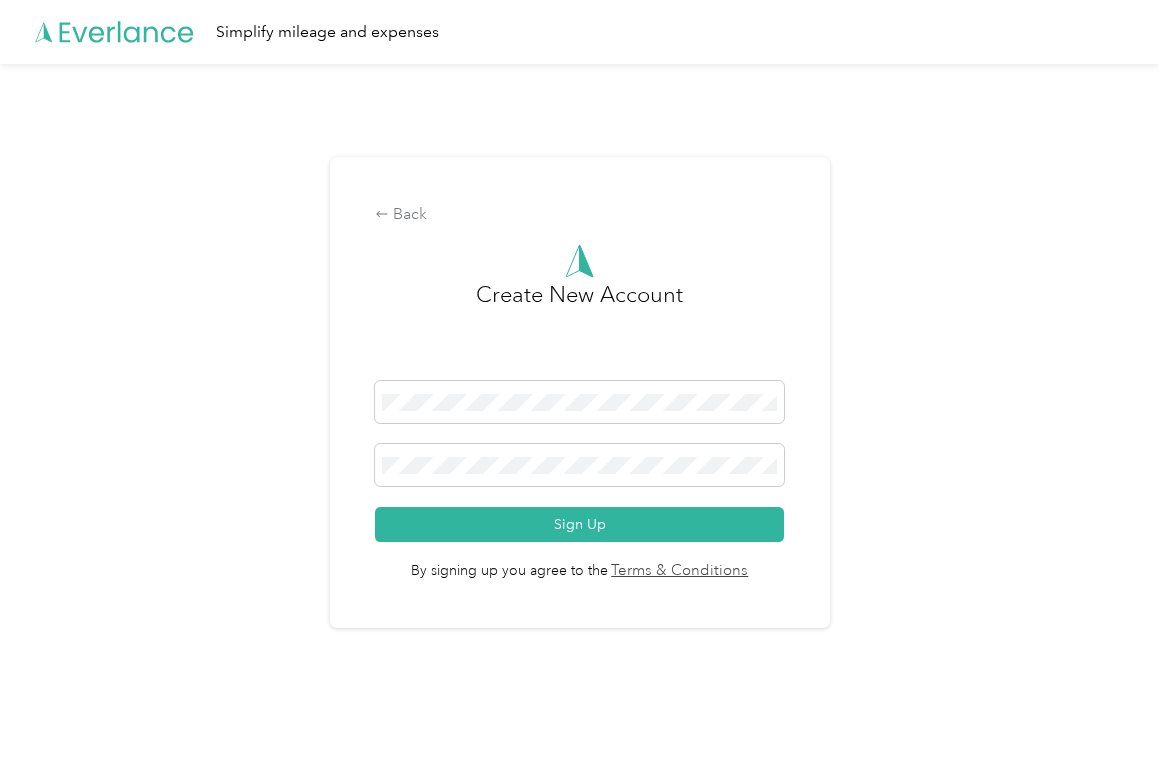 scroll, scrollTop: 0, scrollLeft: 0, axis: both 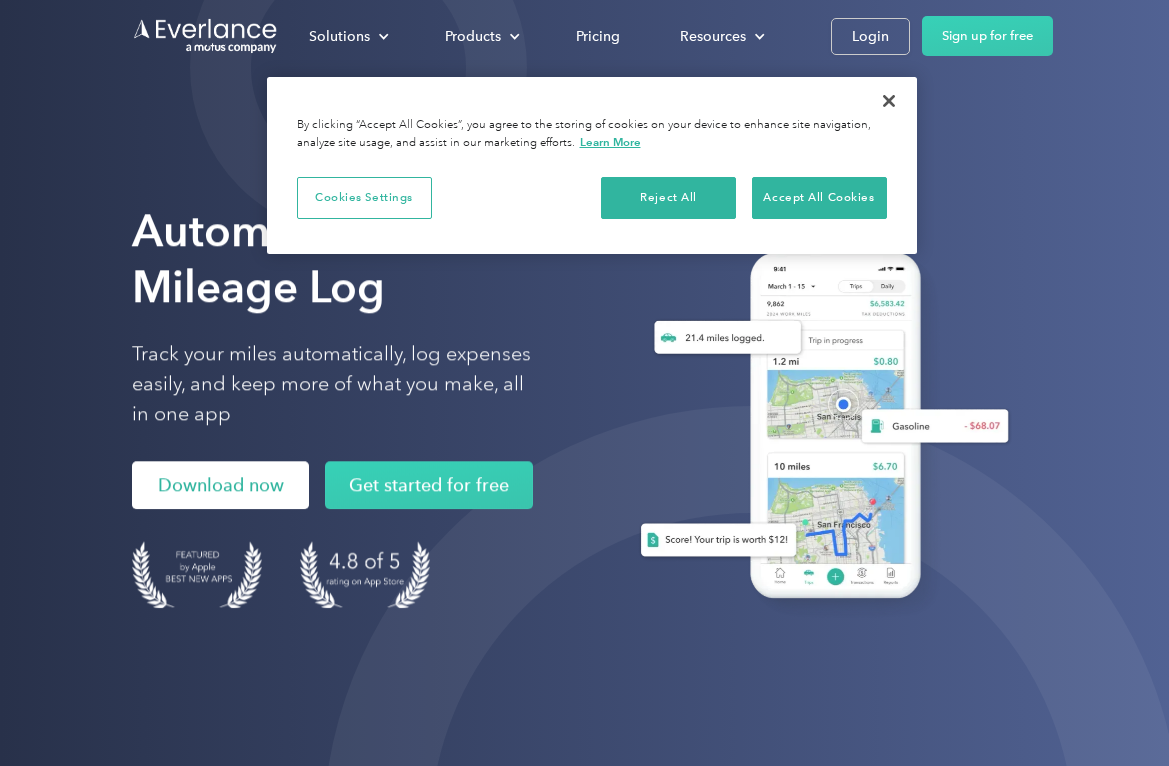 click on "Download now" at bounding box center [220, 485] 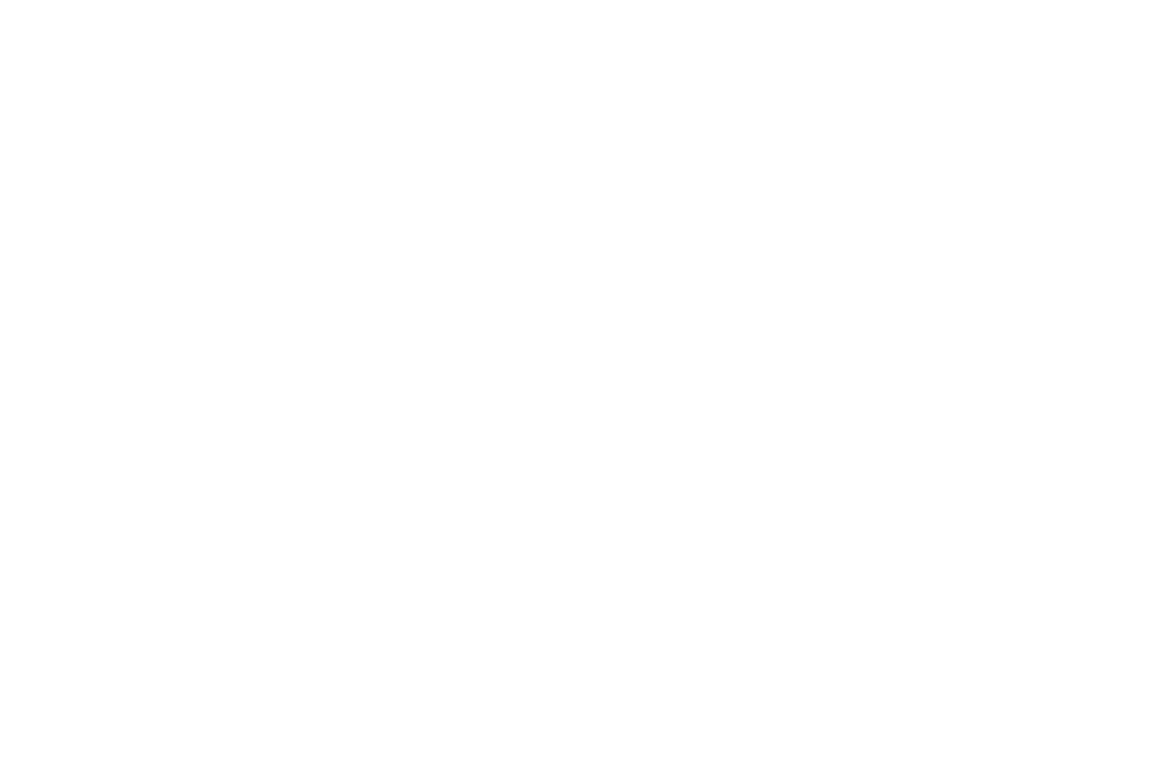 scroll, scrollTop: 0, scrollLeft: 0, axis: both 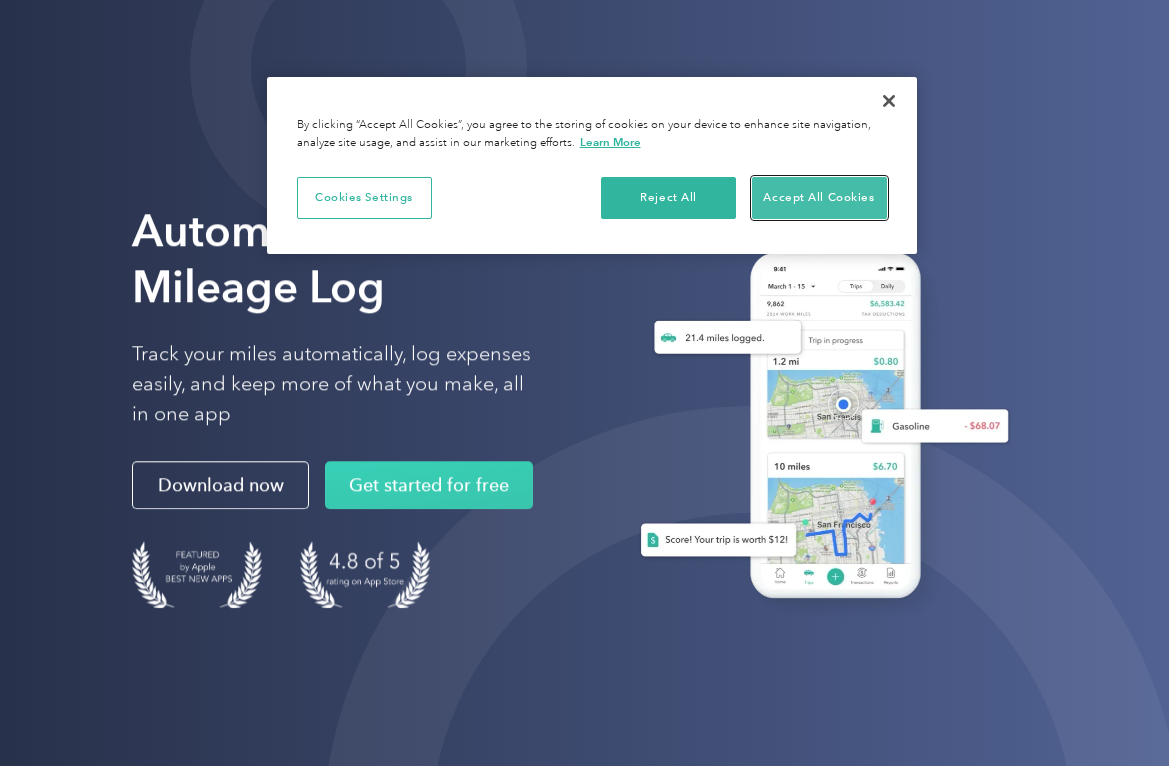 click on "Accept All Cookies" at bounding box center [819, 198] 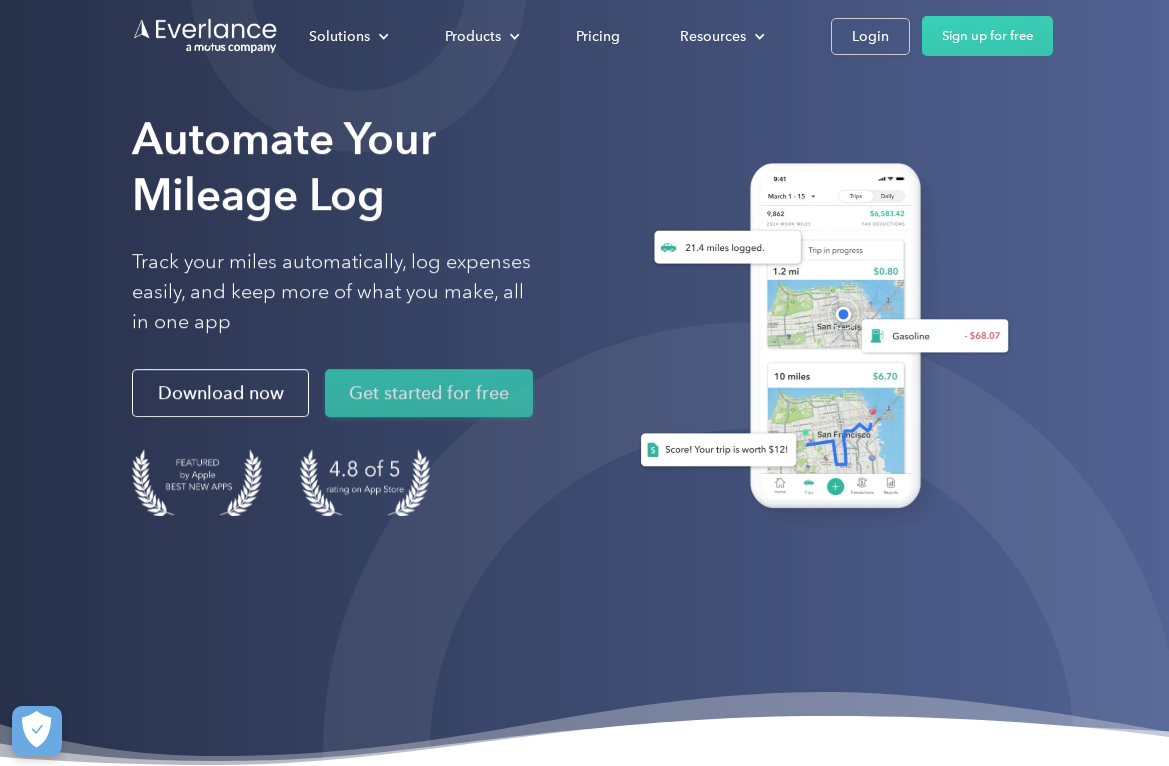 scroll, scrollTop: 0, scrollLeft: 0, axis: both 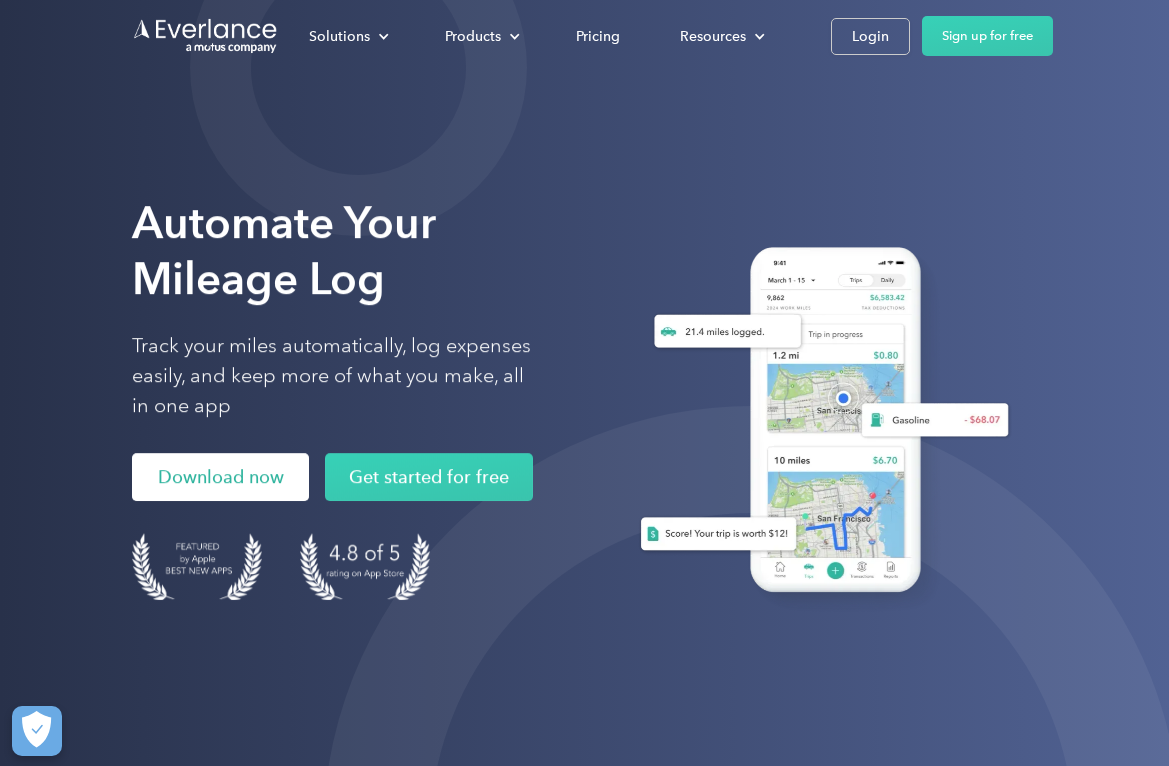 click on "Download now" at bounding box center [220, 477] 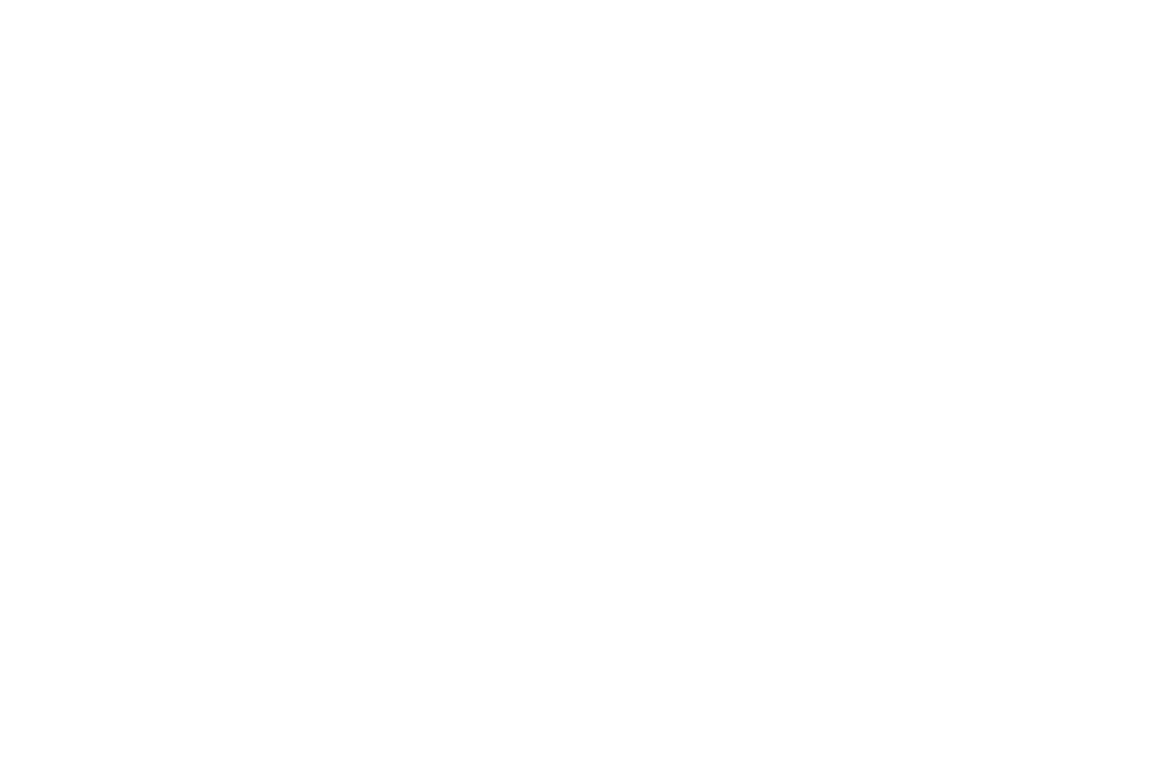 scroll, scrollTop: 0, scrollLeft: 0, axis: both 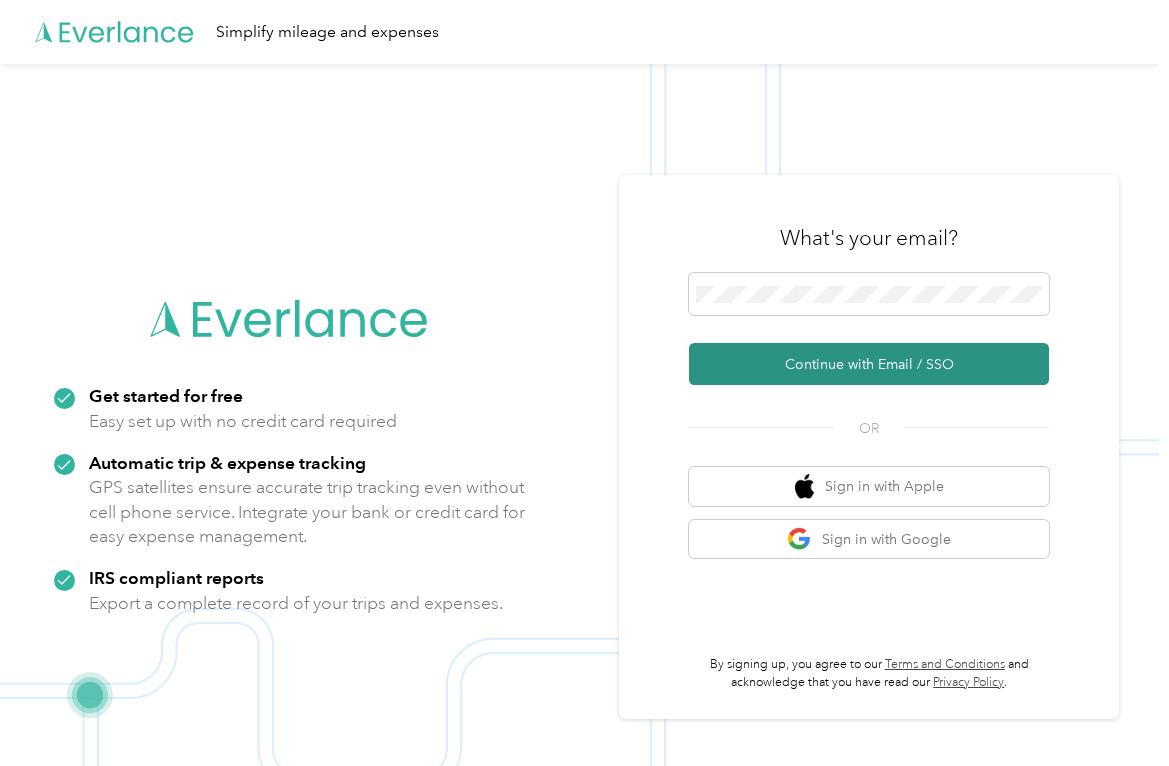 click on "Continue with Email / SSO" at bounding box center (869, 364) 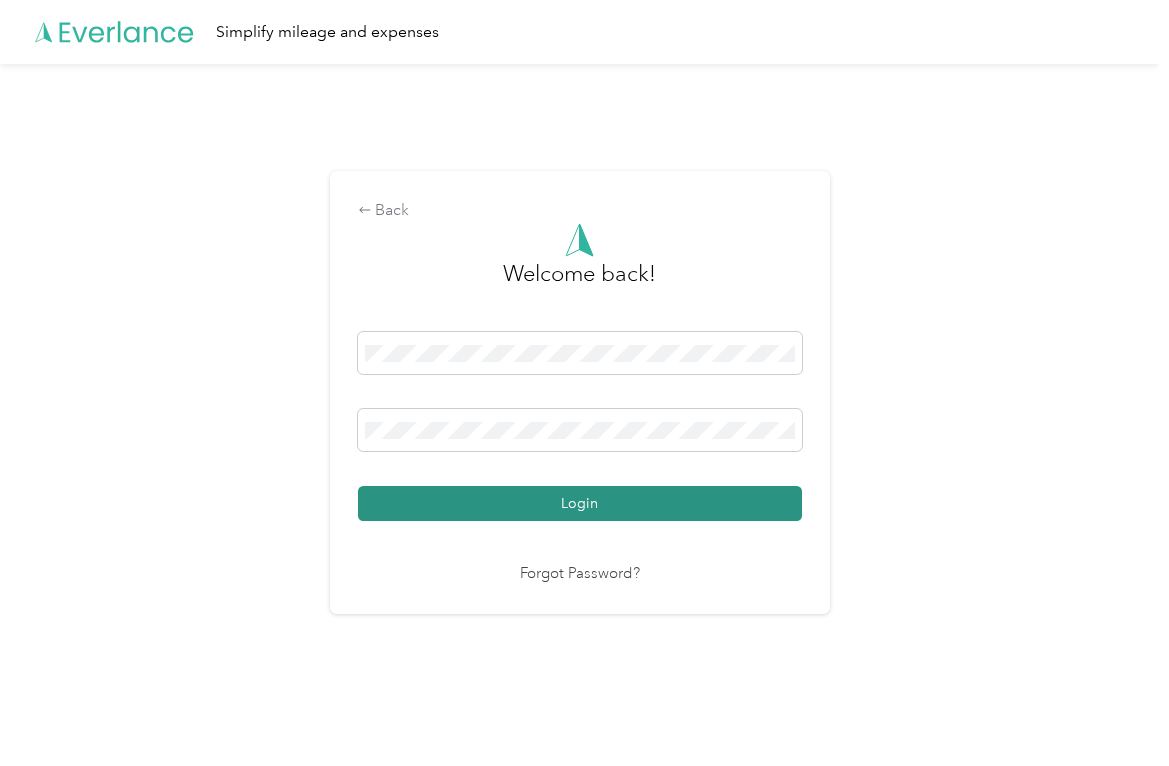 click on "Login" at bounding box center (580, 503) 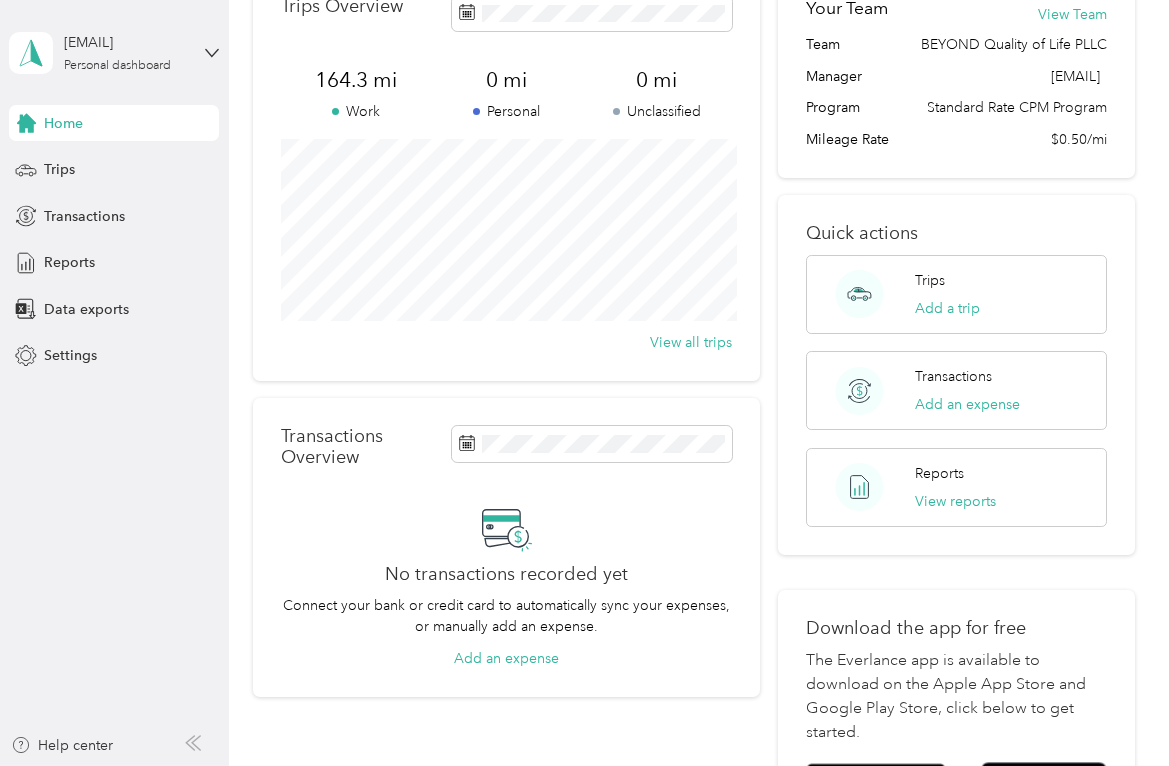 scroll, scrollTop: 393, scrollLeft: 0, axis: vertical 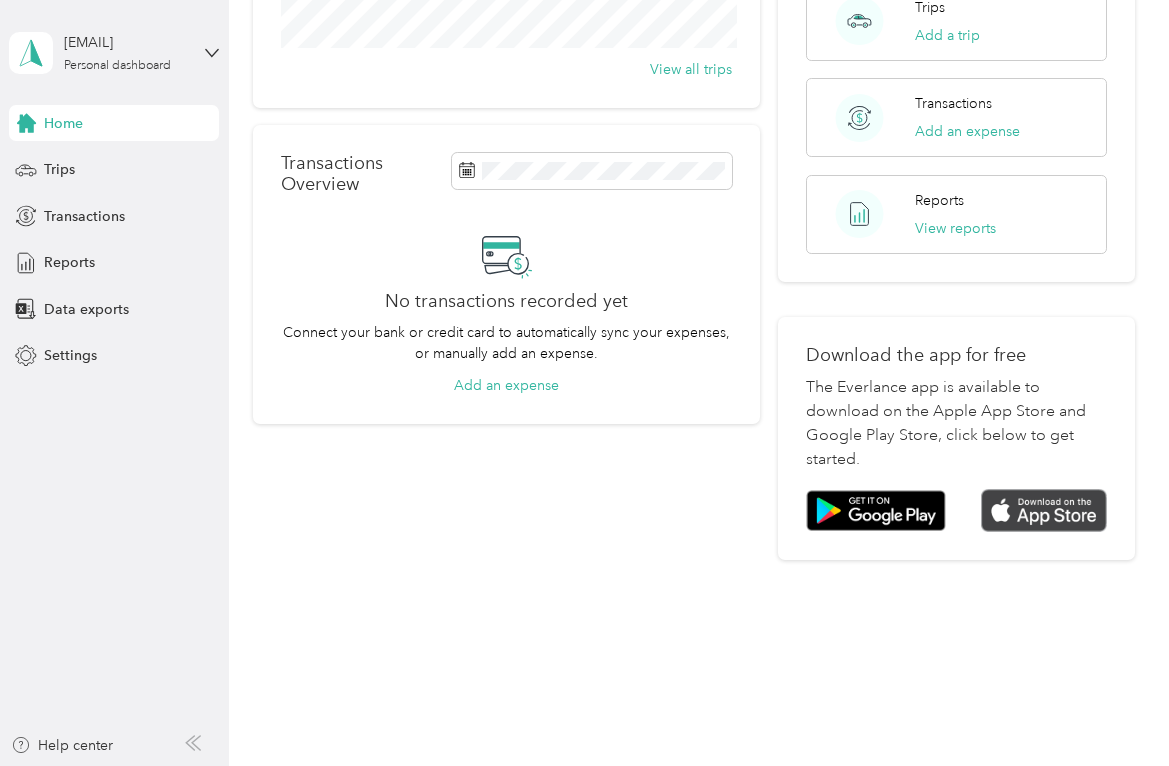 click at bounding box center [1044, 510] 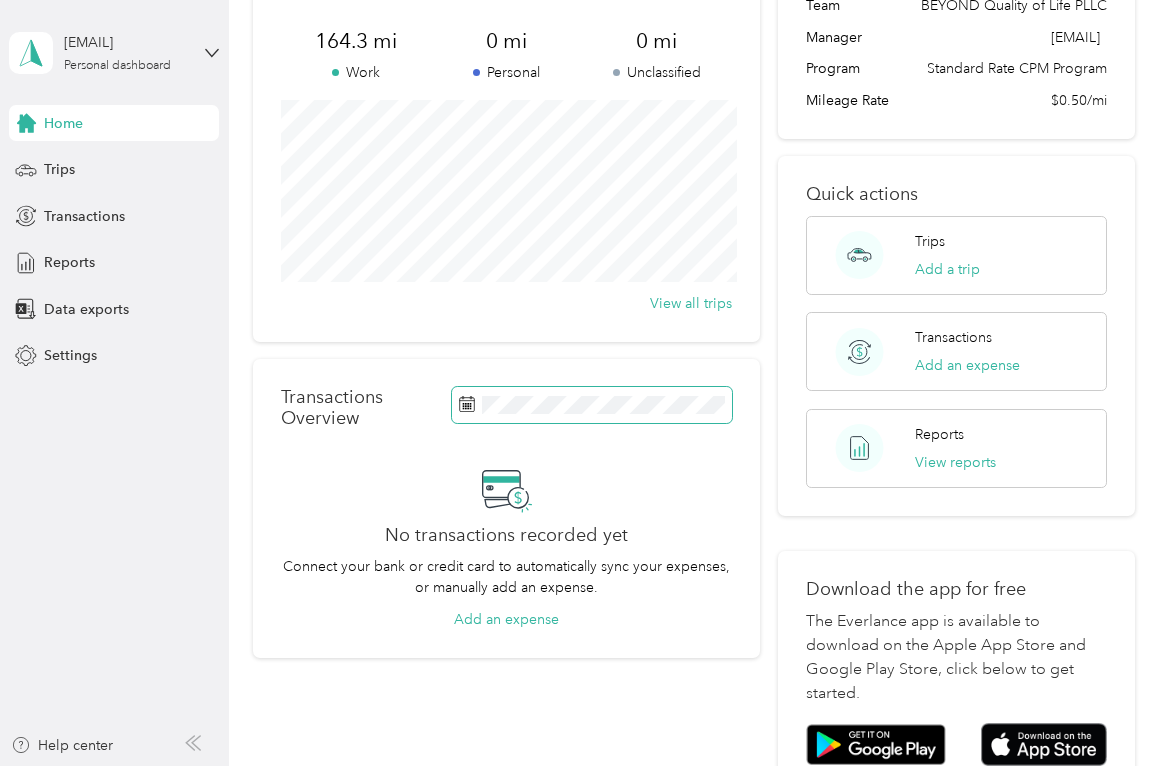 scroll, scrollTop: 0, scrollLeft: 0, axis: both 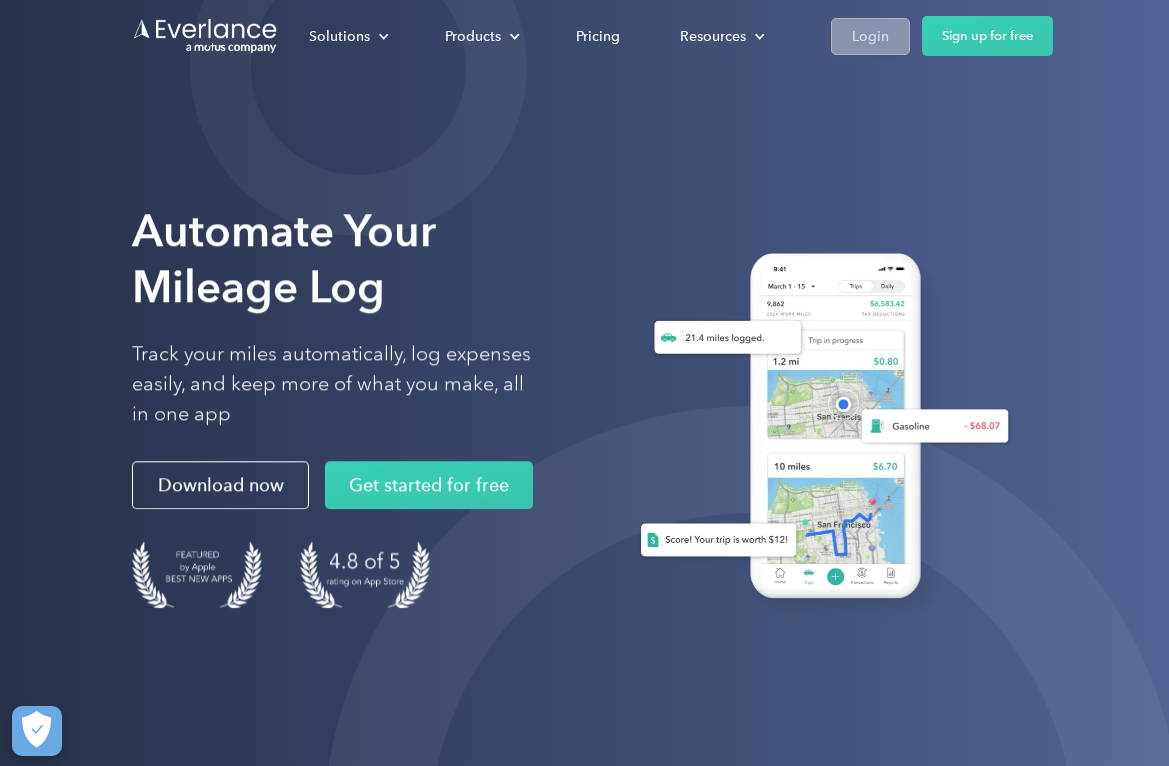 click on "Login" at bounding box center (870, 36) 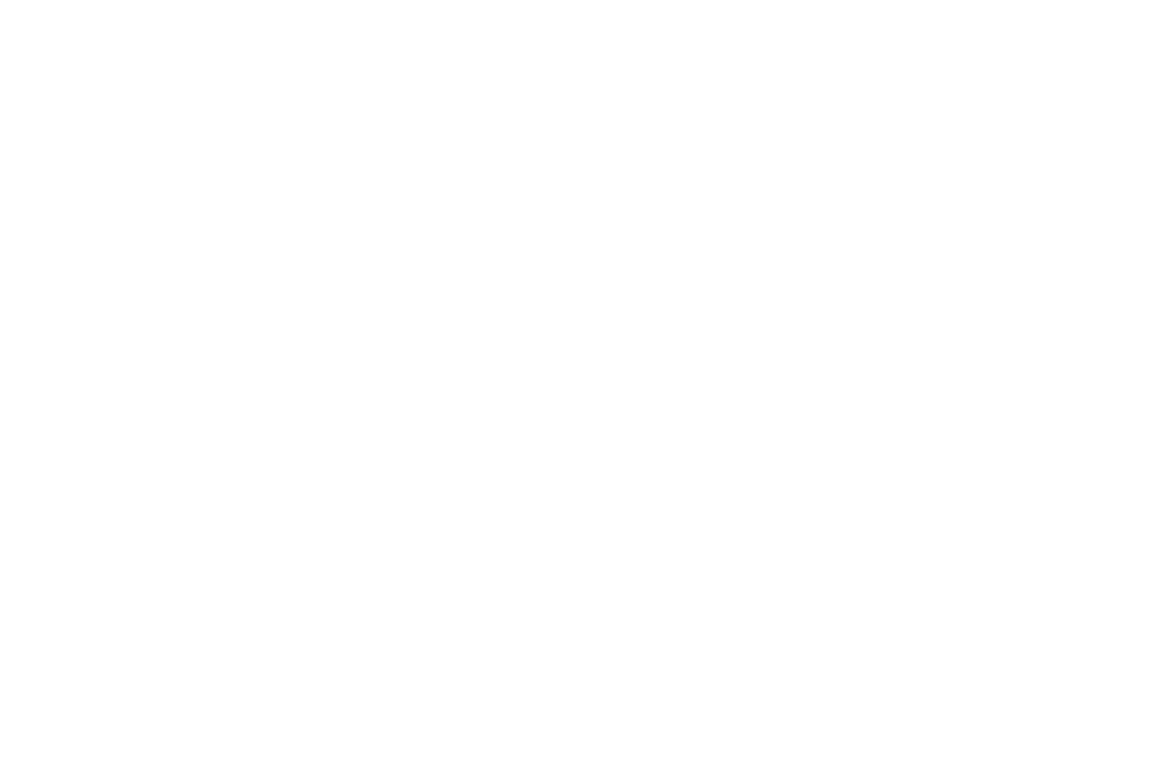scroll, scrollTop: 0, scrollLeft: 0, axis: both 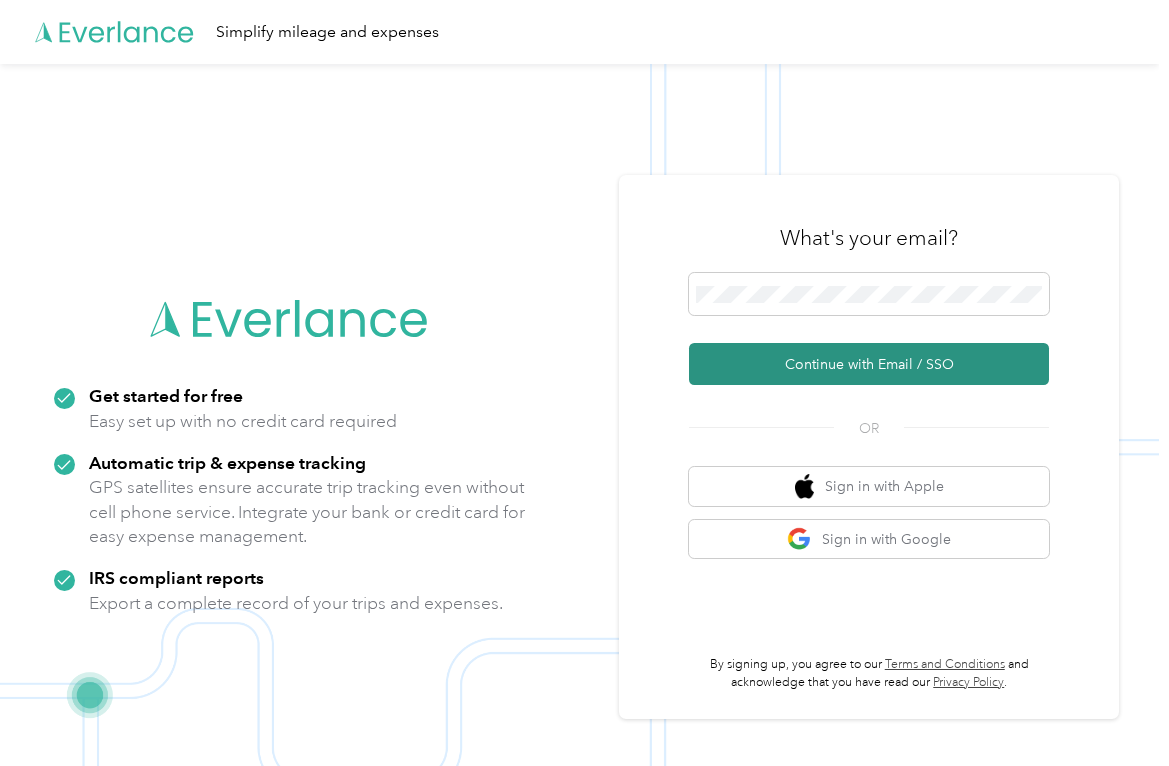 click on "Continue with Email / SSO" at bounding box center [869, 364] 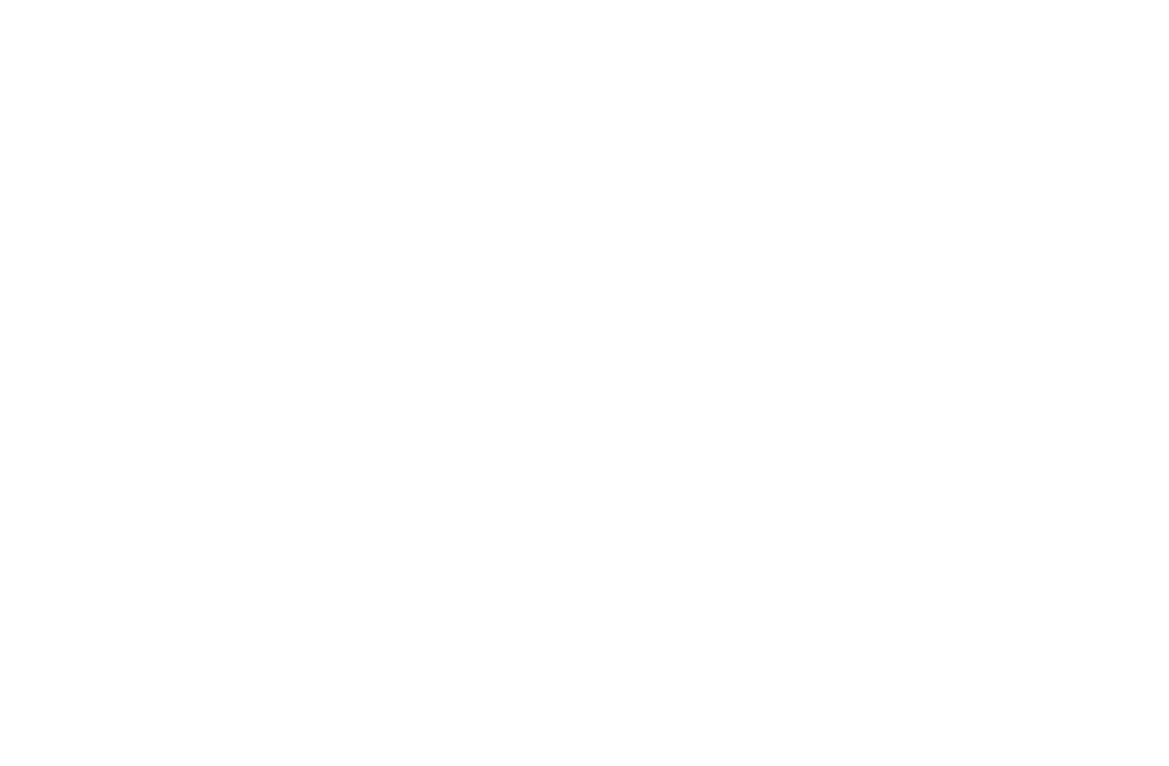 scroll, scrollTop: 0, scrollLeft: 0, axis: both 